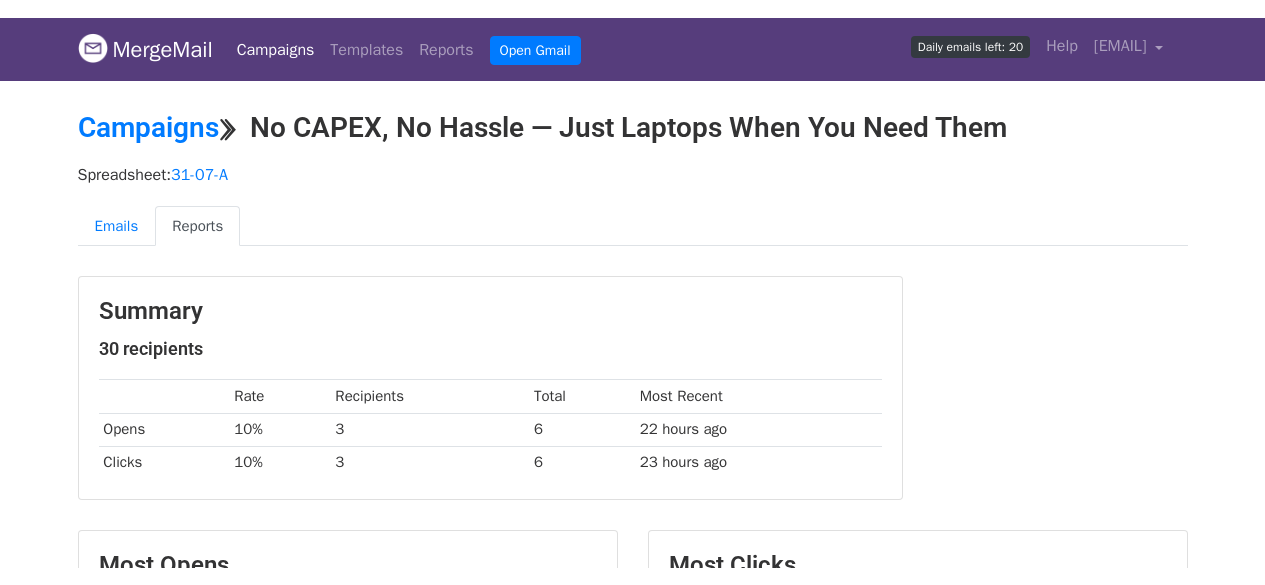 scroll, scrollTop: 0, scrollLeft: 0, axis: both 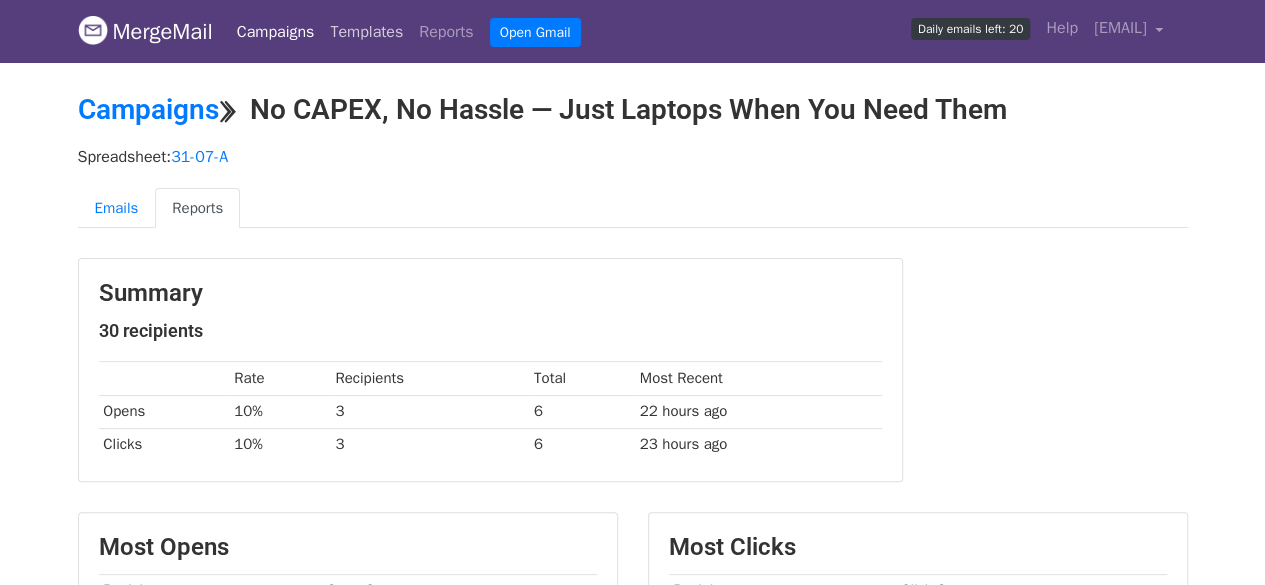 click on "Templates" at bounding box center (366, 32) 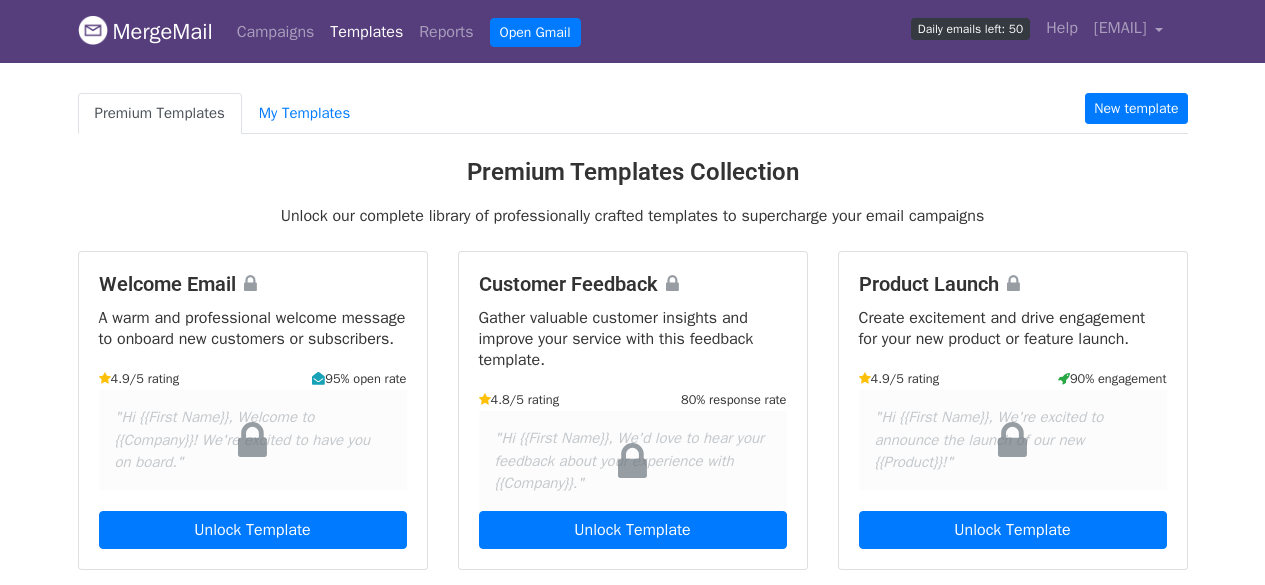 scroll, scrollTop: 0, scrollLeft: 0, axis: both 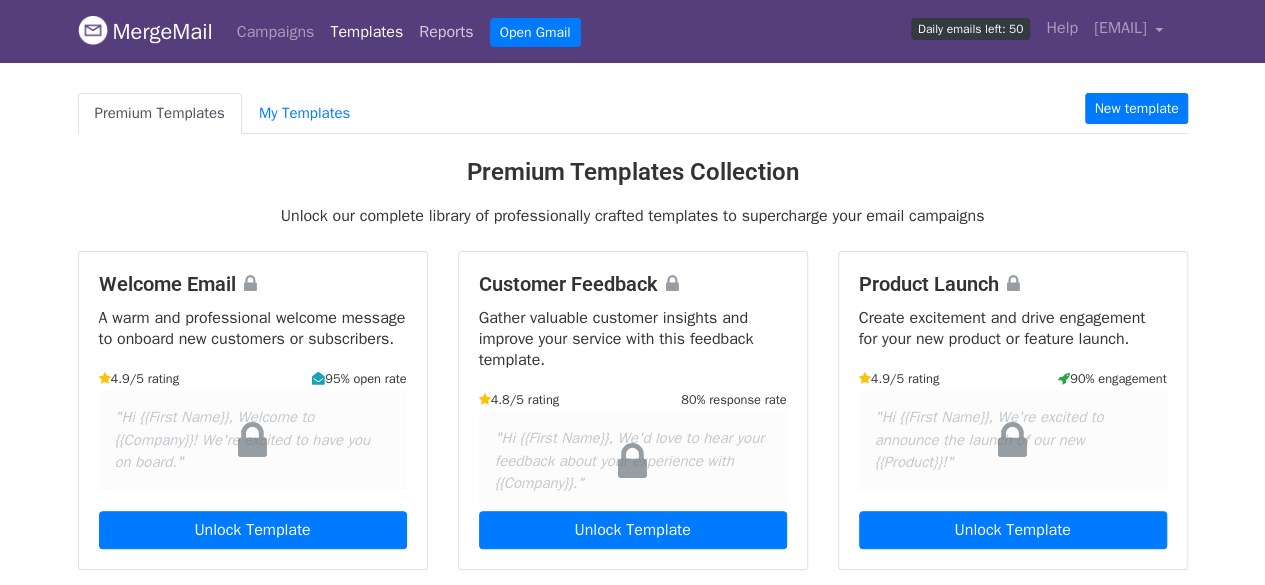 click on "Reports" at bounding box center [446, 32] 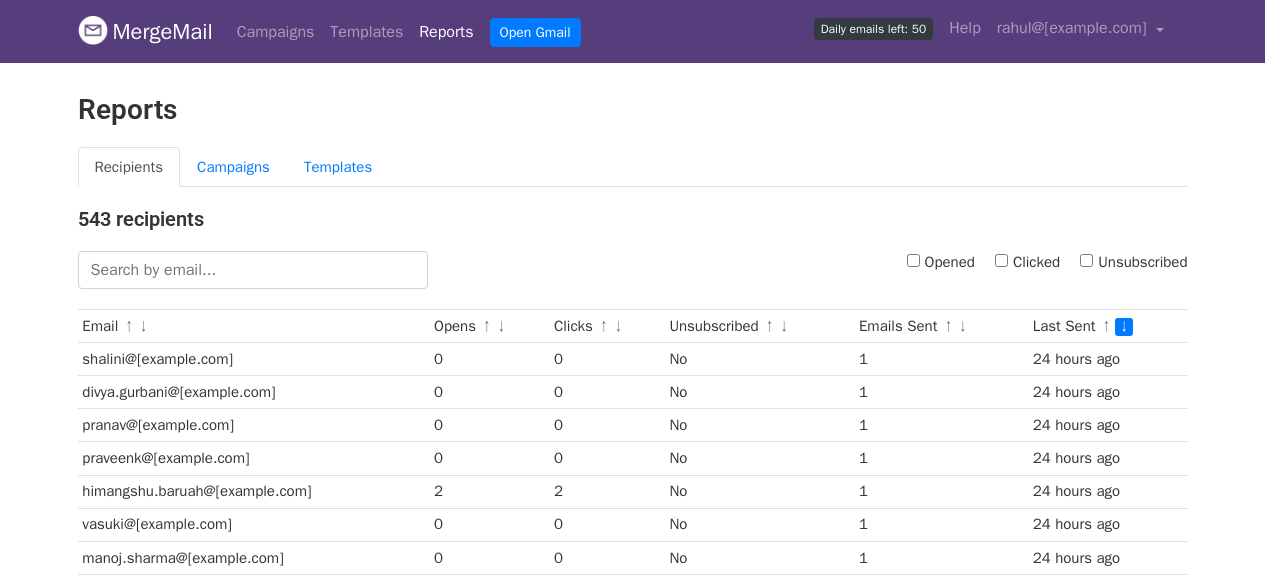 scroll, scrollTop: 0, scrollLeft: 0, axis: both 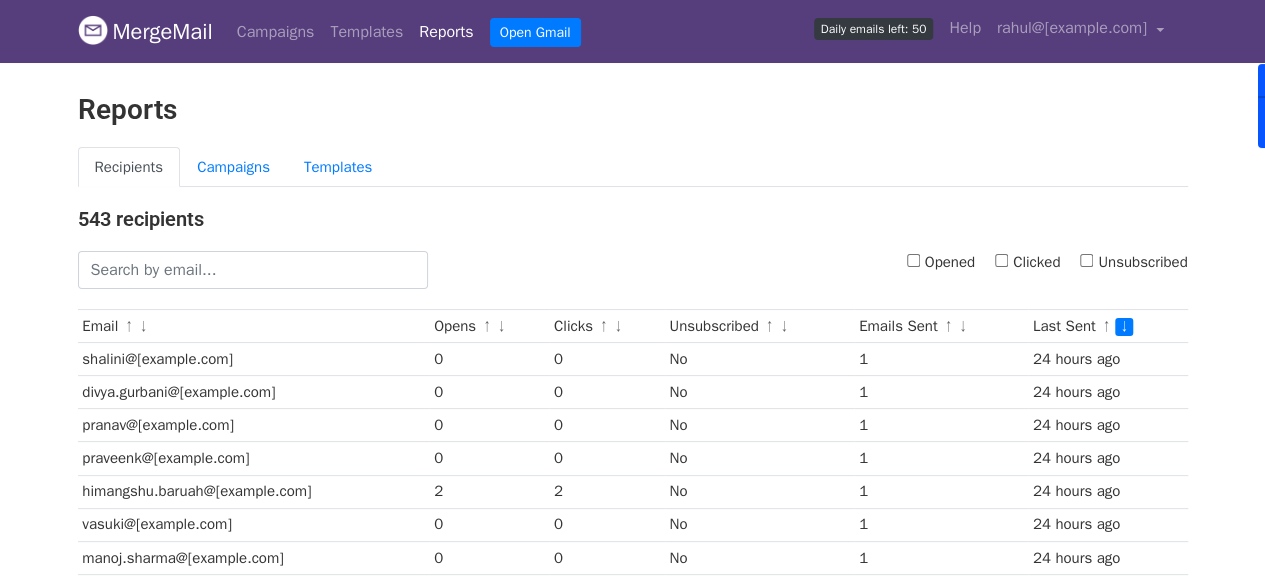 click on "Opened" at bounding box center [913, 260] 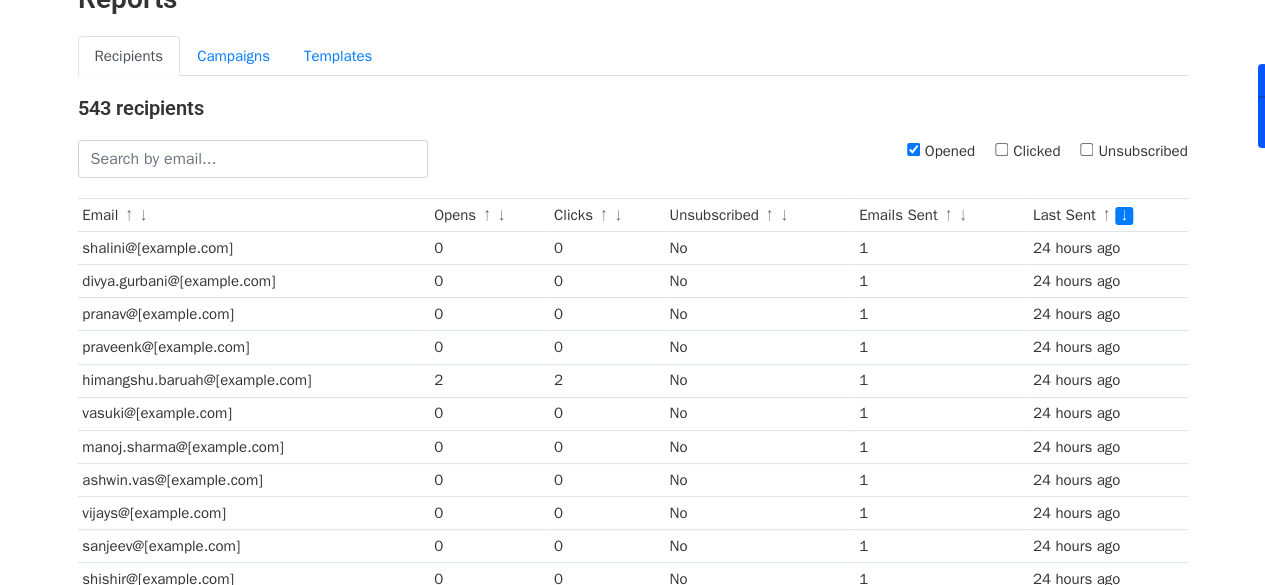 scroll, scrollTop: 0, scrollLeft: 0, axis: both 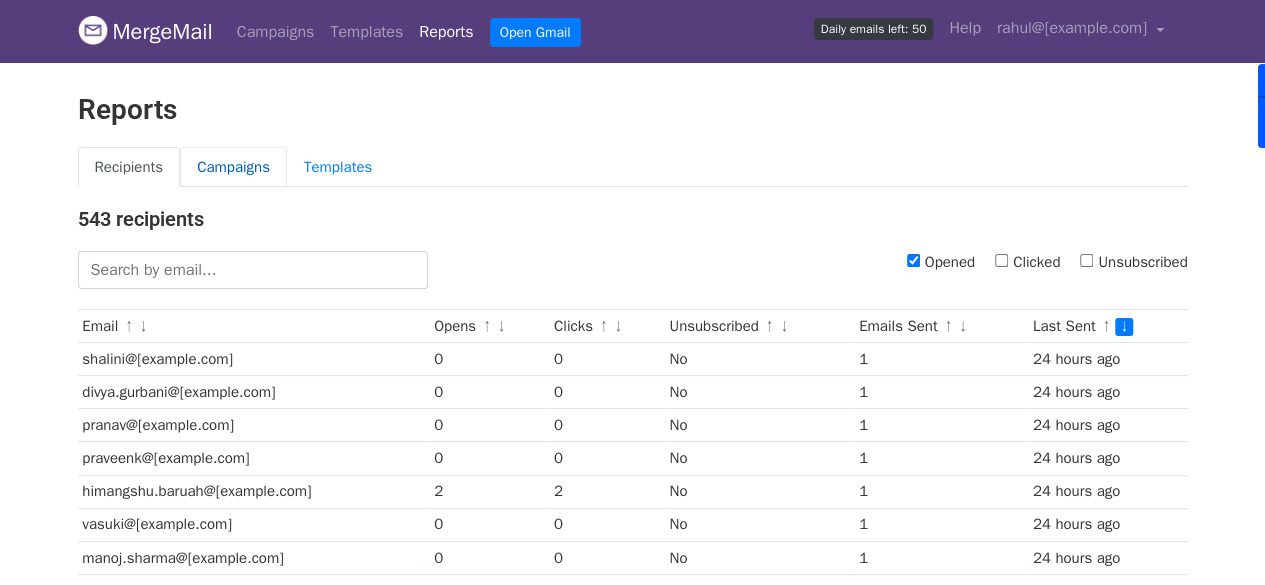 click on "Campaigns" at bounding box center [233, 167] 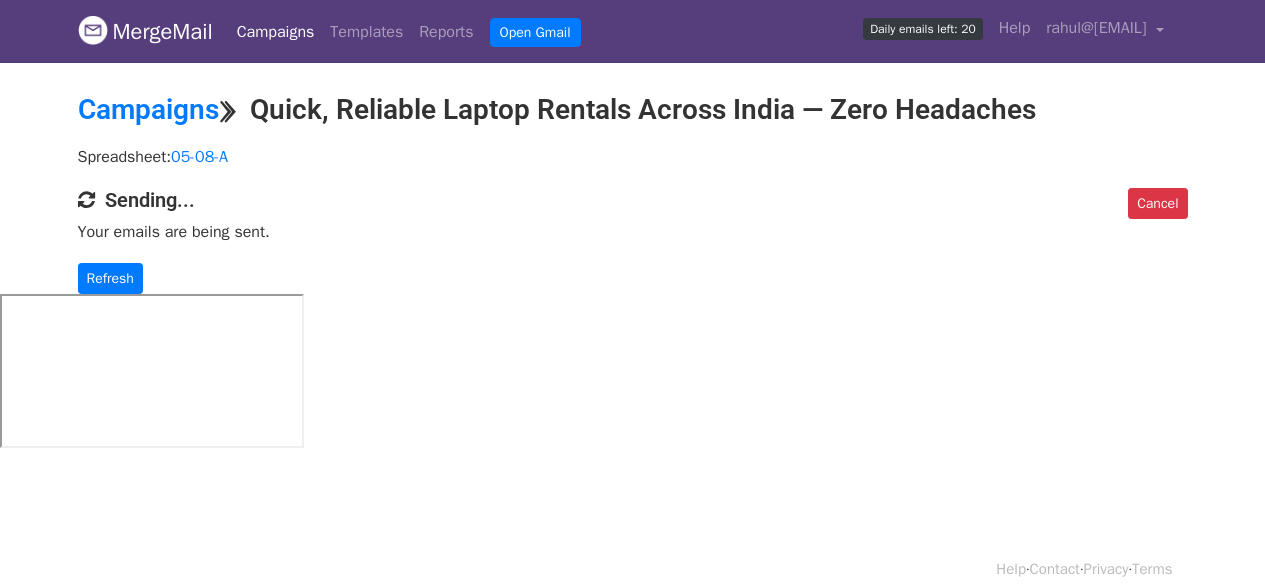 scroll, scrollTop: 0, scrollLeft: 0, axis: both 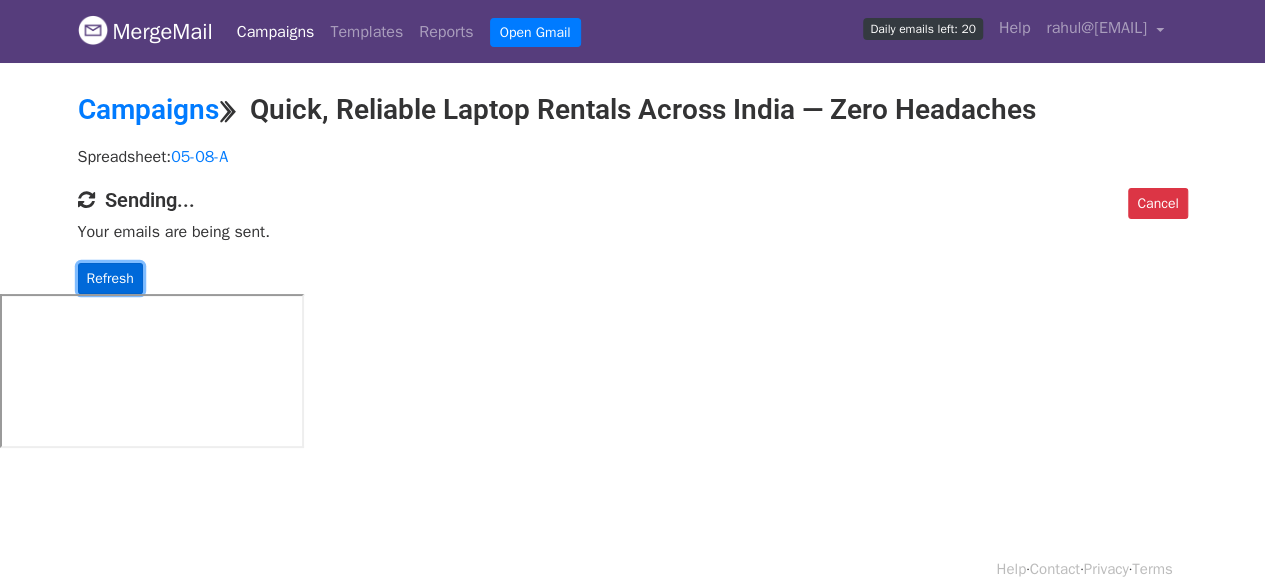 click on "Refresh" at bounding box center (110, 278) 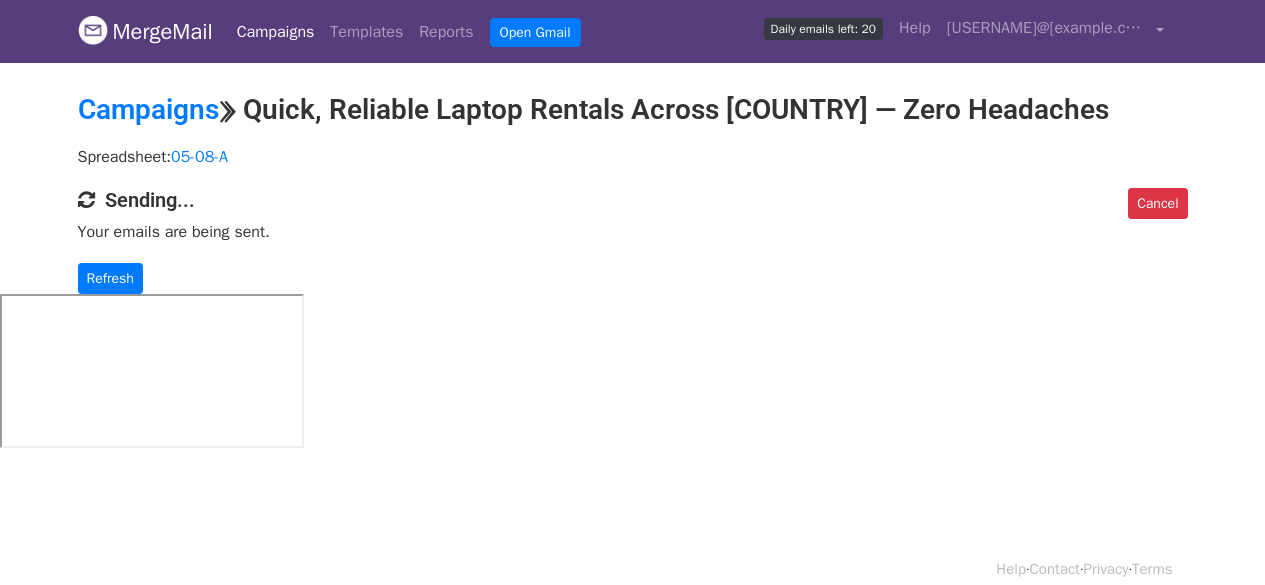 scroll, scrollTop: 0, scrollLeft: 0, axis: both 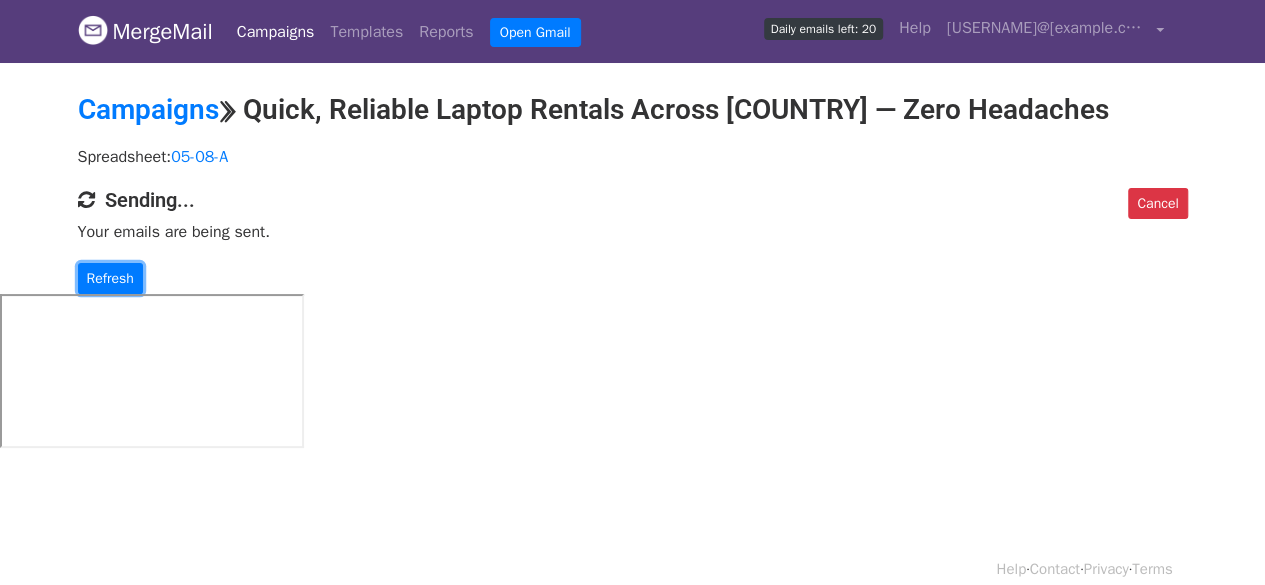 click on "Refresh" at bounding box center (110, 278) 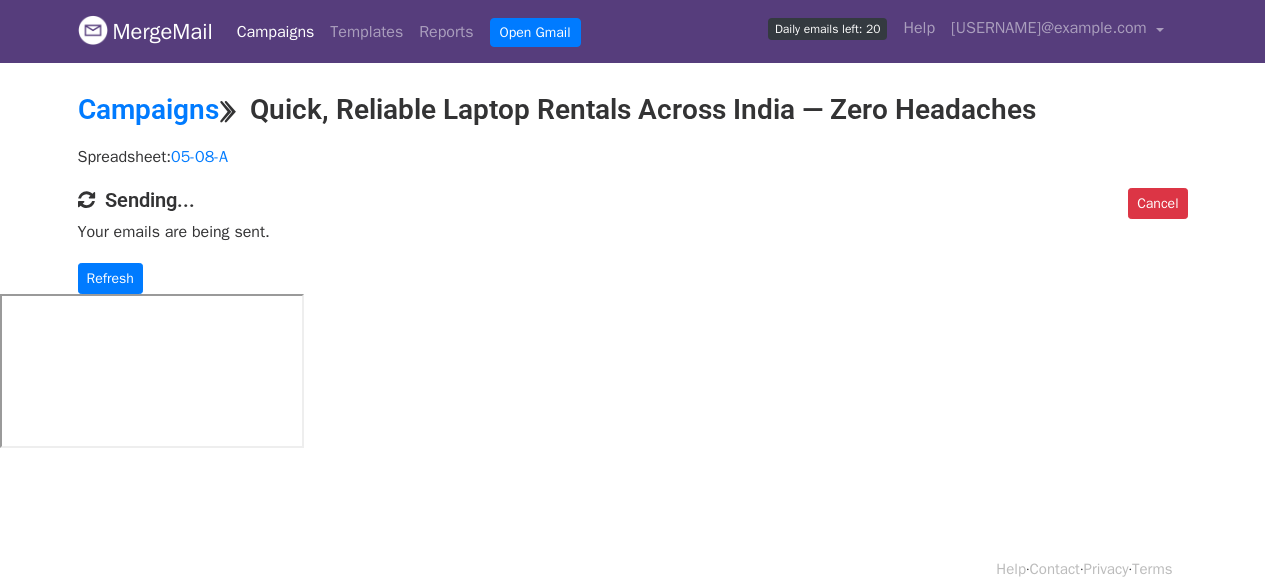 scroll, scrollTop: 0, scrollLeft: 0, axis: both 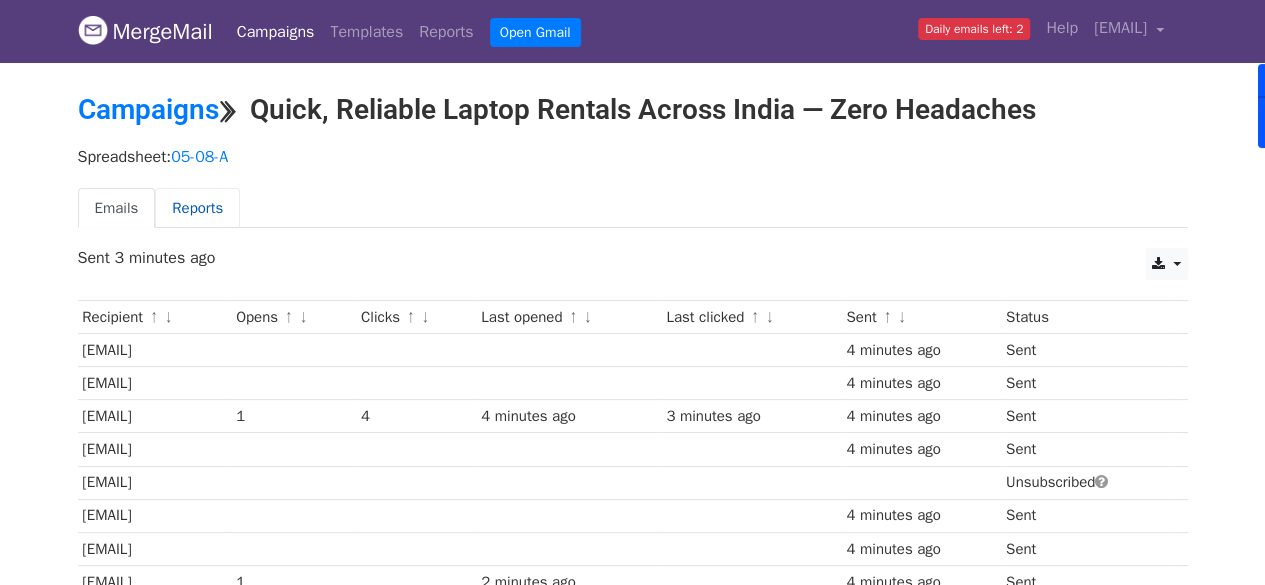 click on "Reports" at bounding box center [197, 208] 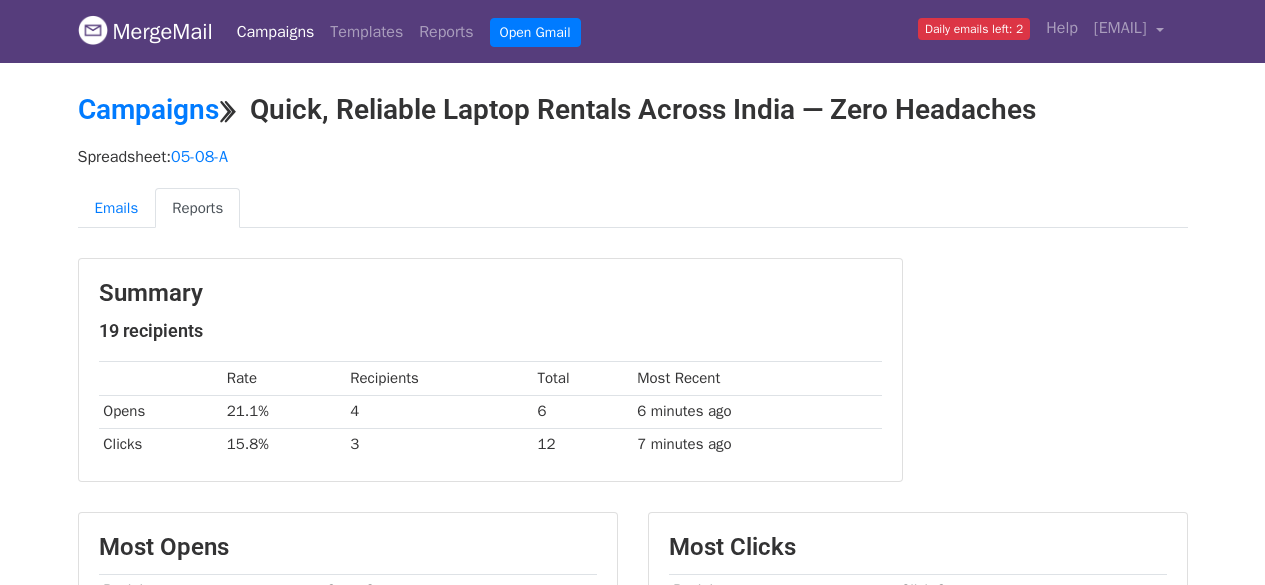scroll, scrollTop: 0, scrollLeft: 0, axis: both 